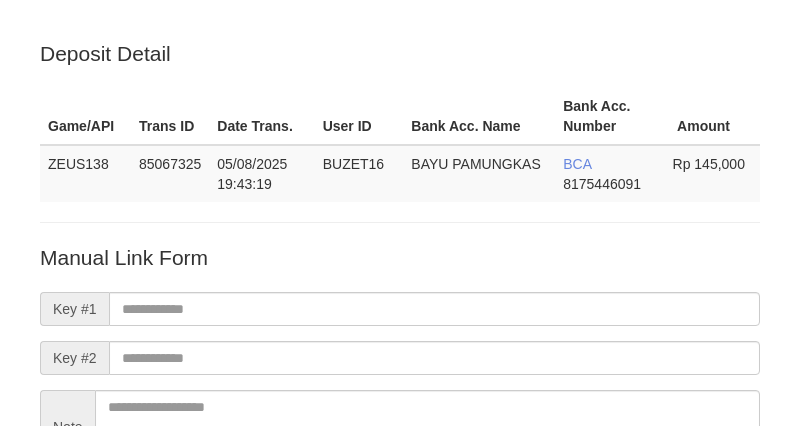 scroll, scrollTop: 0, scrollLeft: 0, axis: both 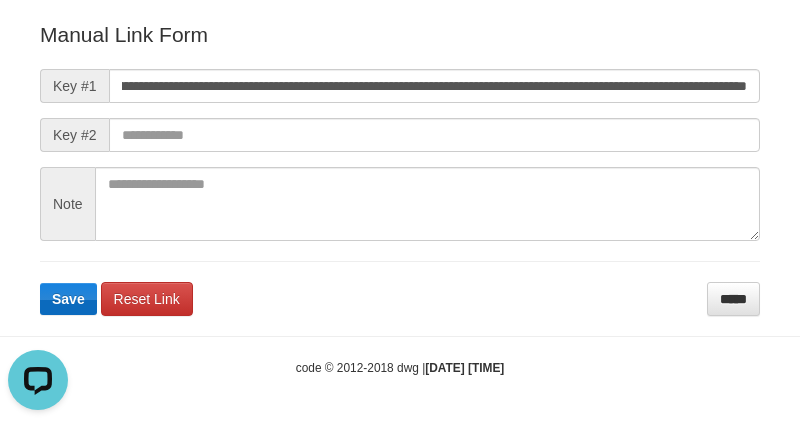 type on "**********" 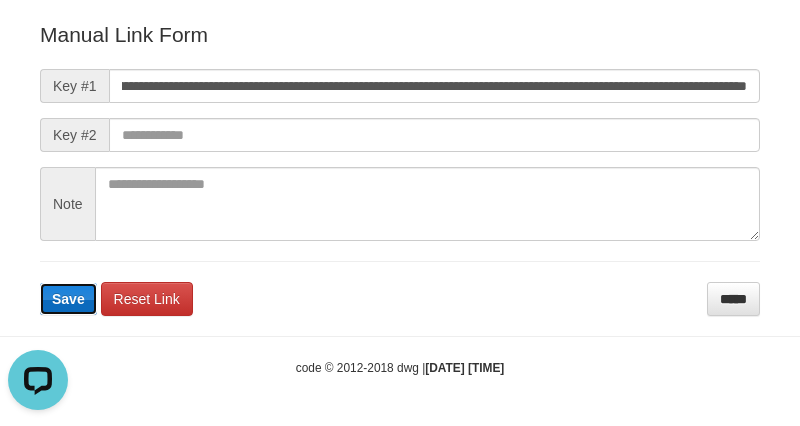 scroll, scrollTop: 0, scrollLeft: 0, axis: both 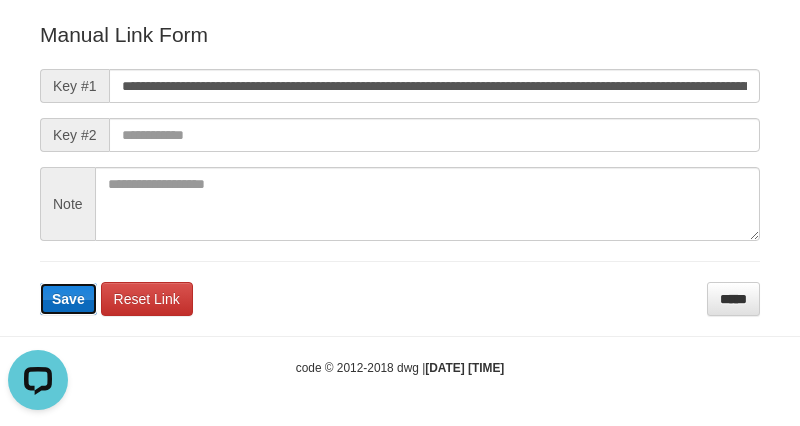 click on "Save" at bounding box center (68, 299) 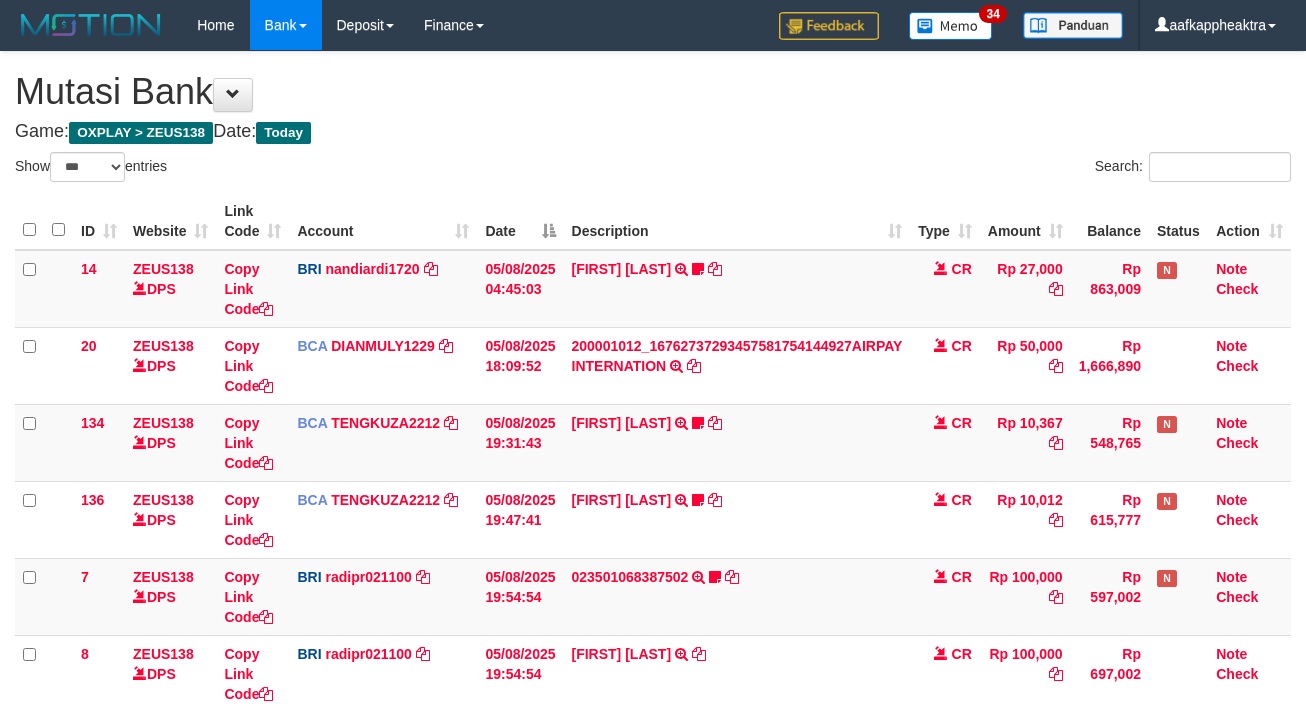 select on "***" 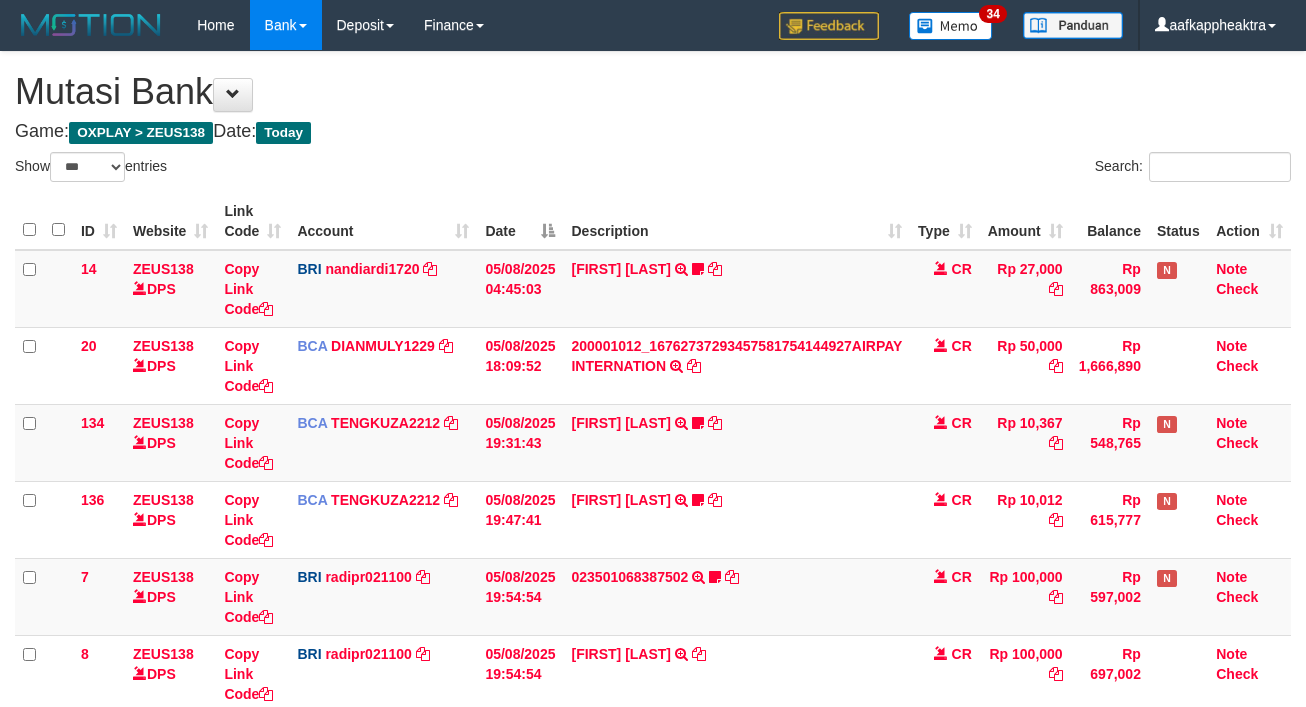 scroll, scrollTop: 147, scrollLeft: 0, axis: vertical 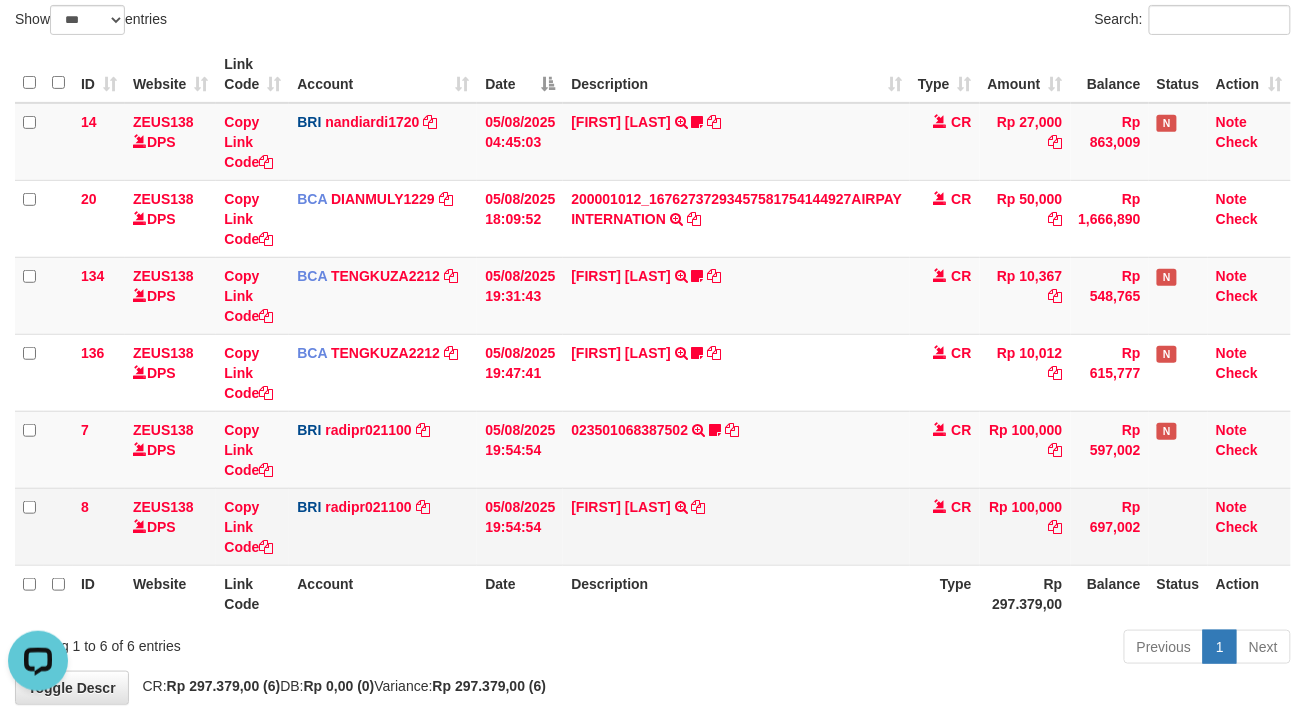 drag, startPoint x: 1143, startPoint y: 501, endPoint x: 1114, endPoint y: 506, distance: 29.427877 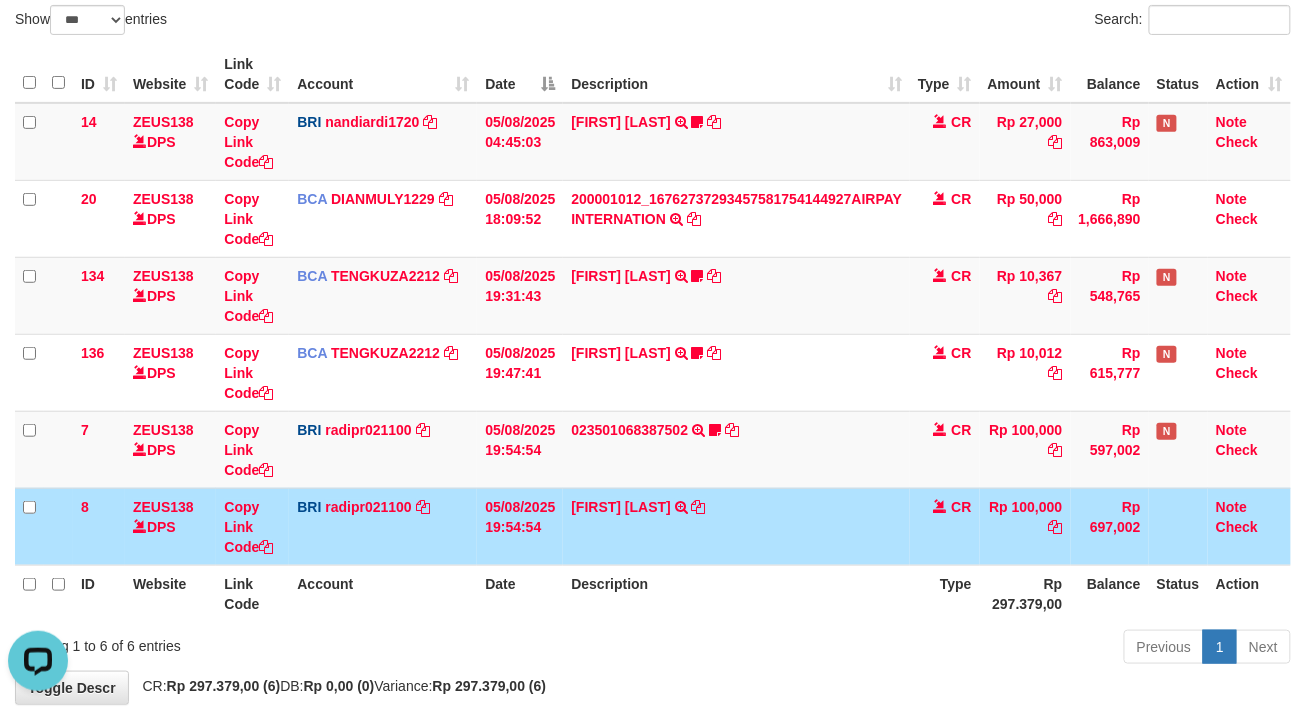 click on "8
ZEUS138    DPS
Copy Link Code
BRI
radipr021100
DPS
REYNALDI ADI PRATAMA
mutasi_20250805_3774 | 8
mutasi_20250805_3774 | 8
05/08/2025 19:54:54
SITI LAILATUL         TRANSFER NBMB SITI LAILATUL TO REYNALDI ADI PRATAMA
CR
Rp 100,000
Rp 697,002
Note
Check" at bounding box center (653, 526) 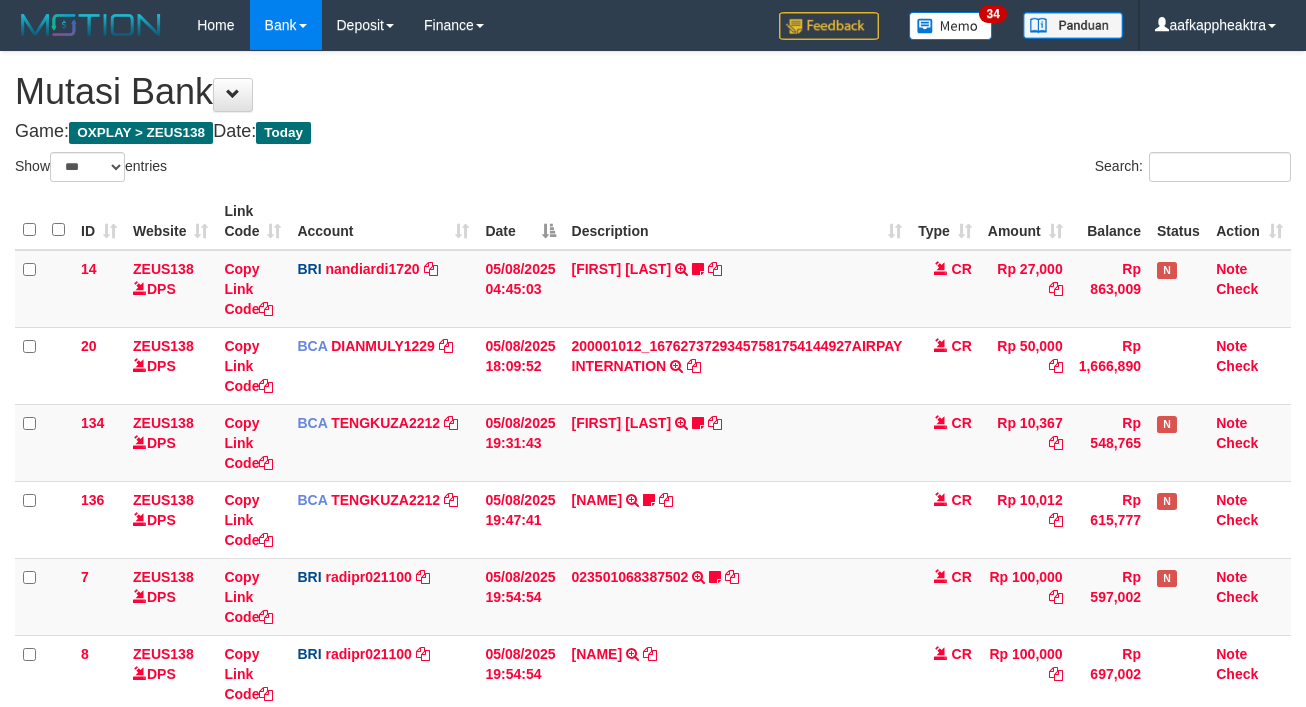select on "***" 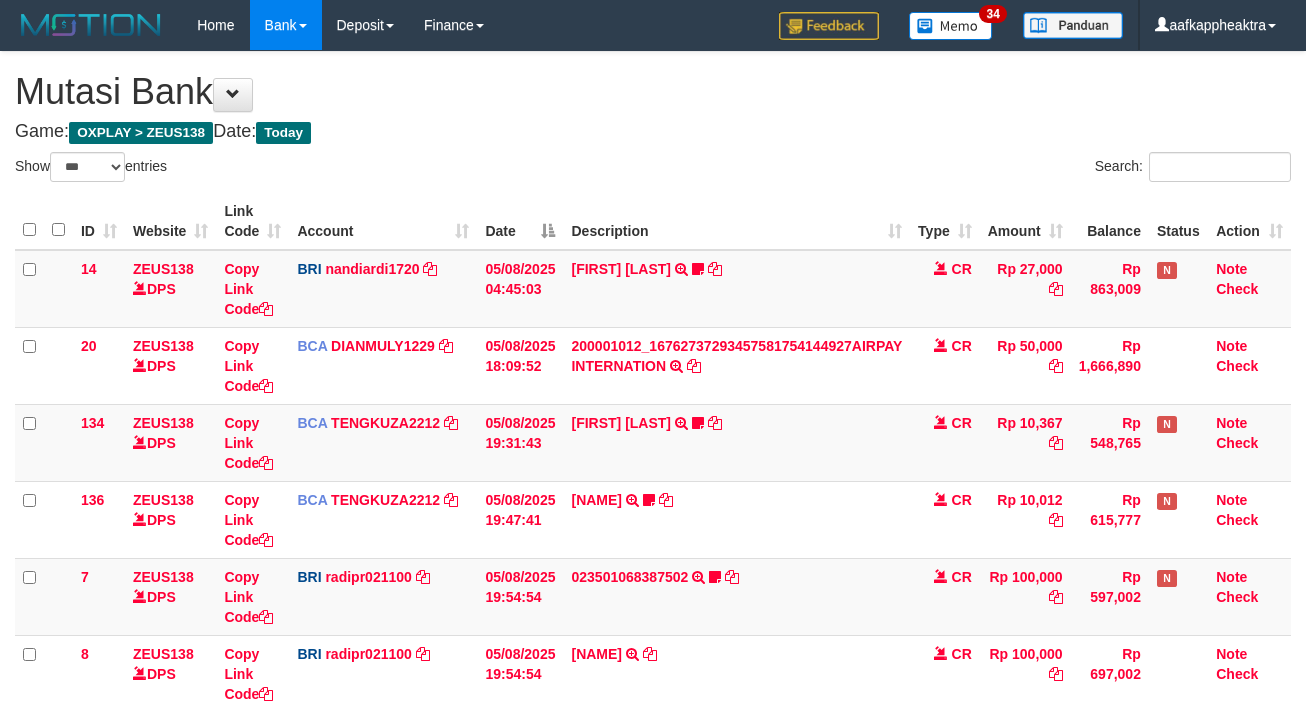 scroll, scrollTop: 410, scrollLeft: 0, axis: vertical 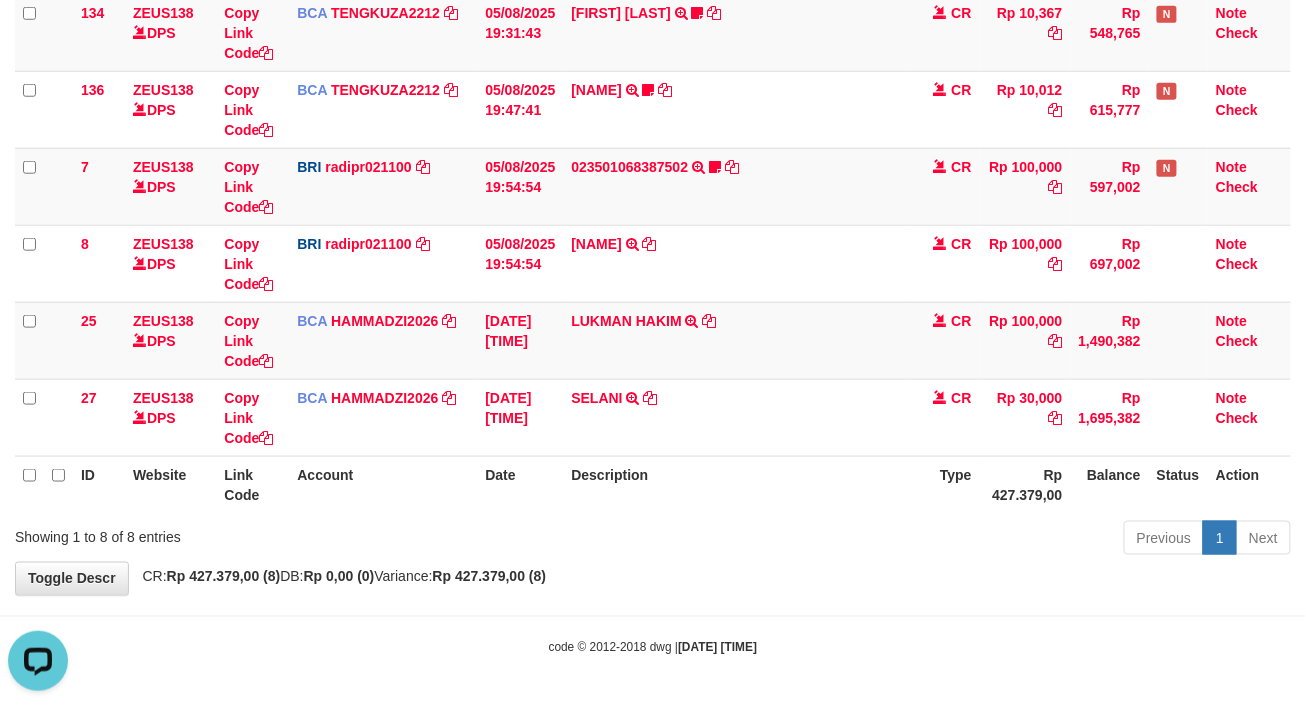 click on "code © 2012-2018 dwg |  2025/08/05 20:00:00" at bounding box center [653, 647] 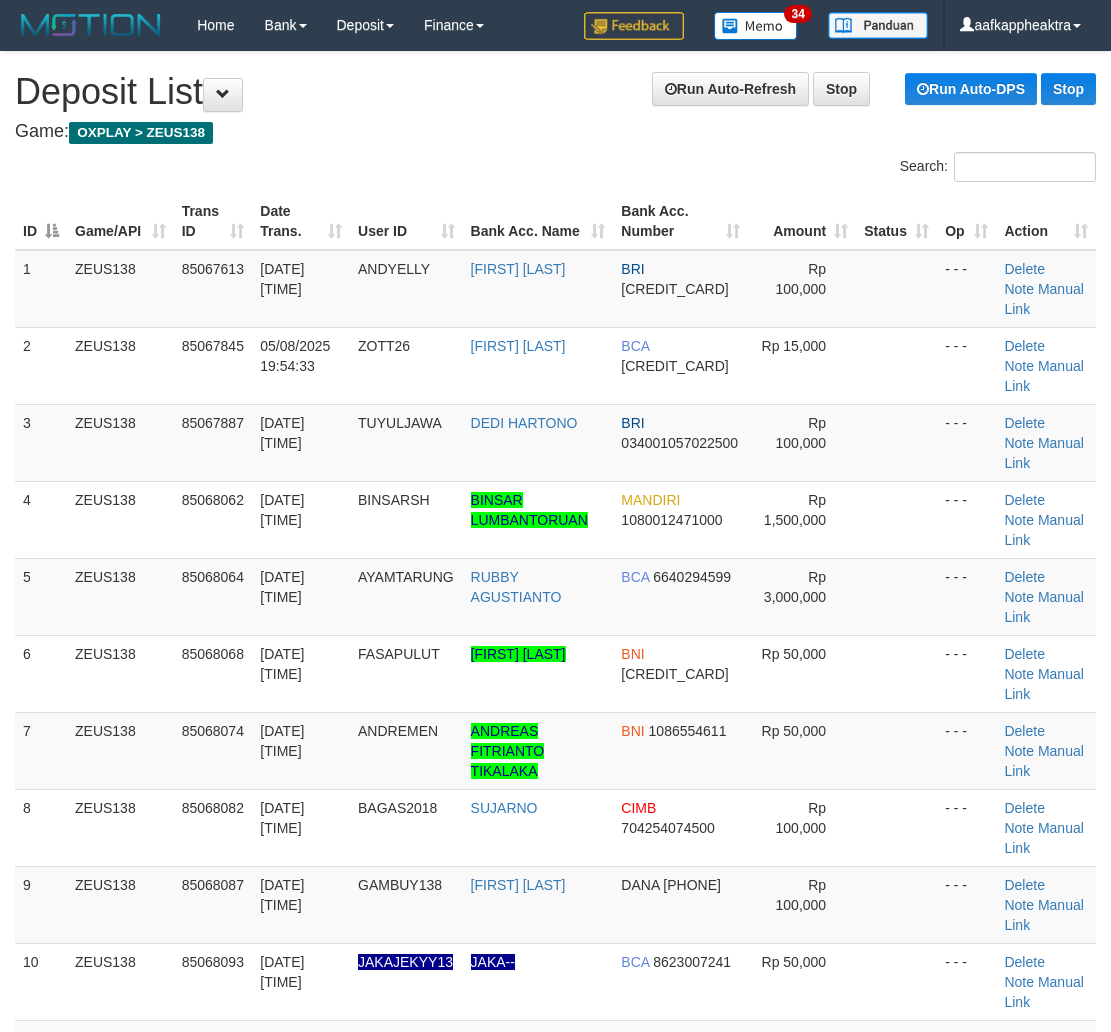 scroll, scrollTop: 295, scrollLeft: 0, axis: vertical 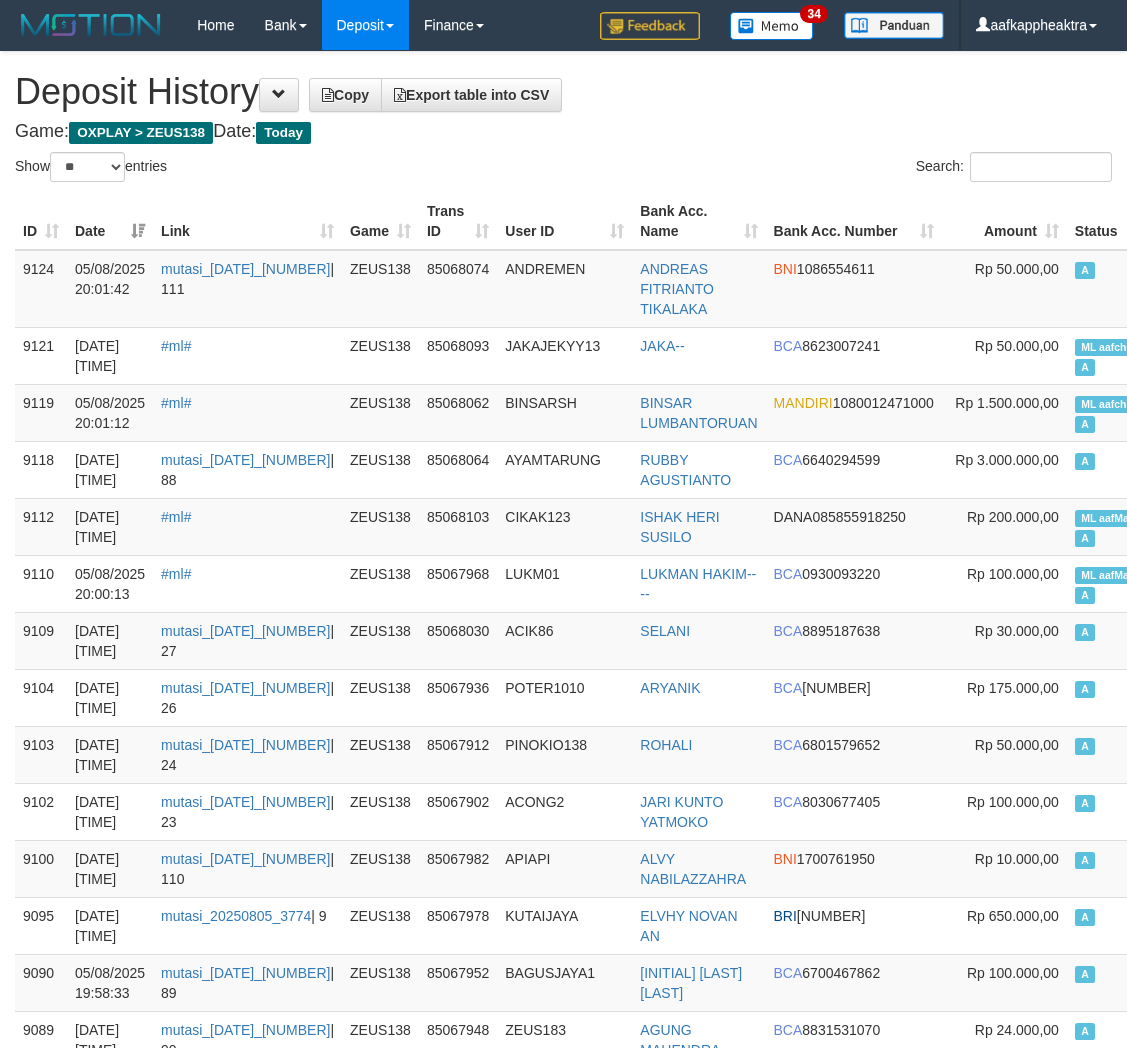 select on "**" 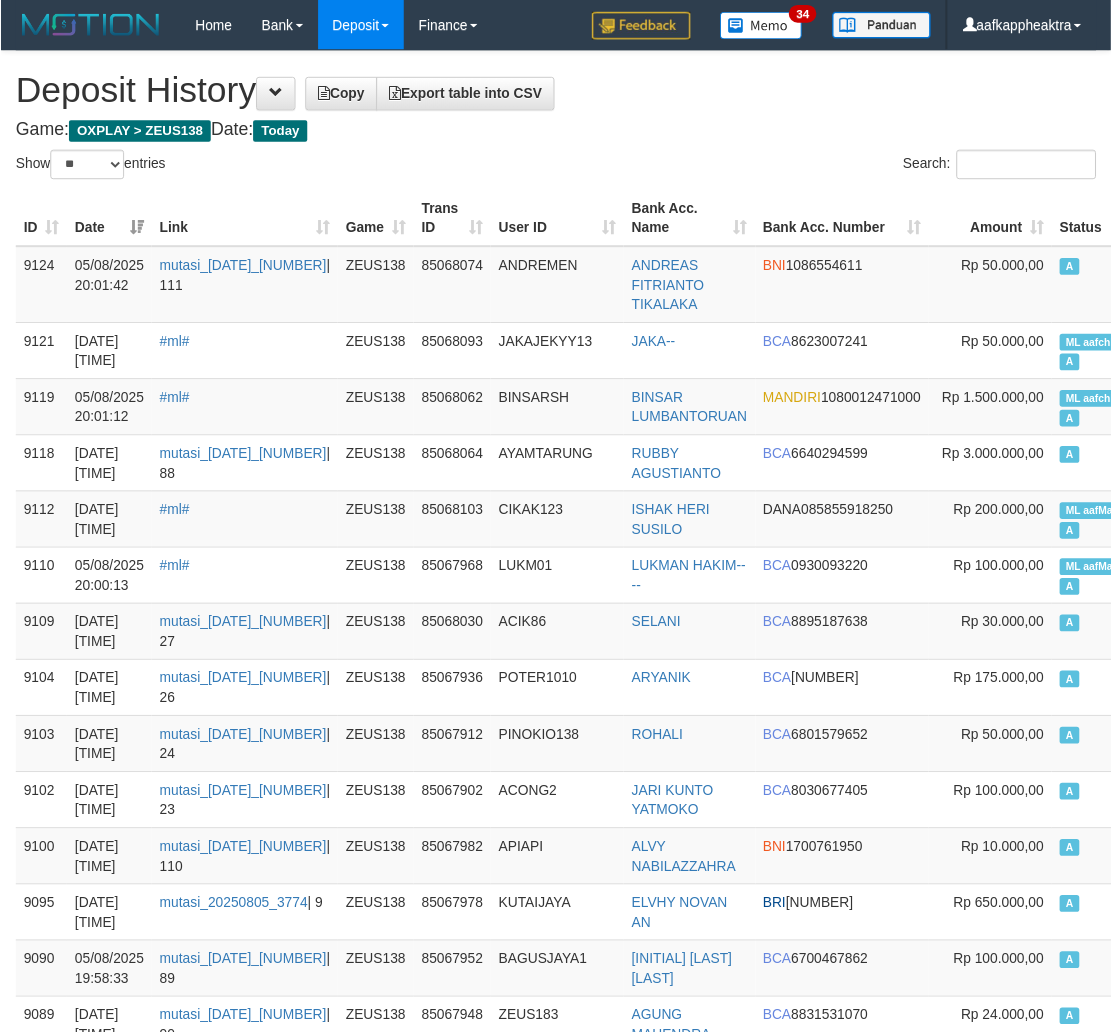 scroll, scrollTop: 222, scrollLeft: 0, axis: vertical 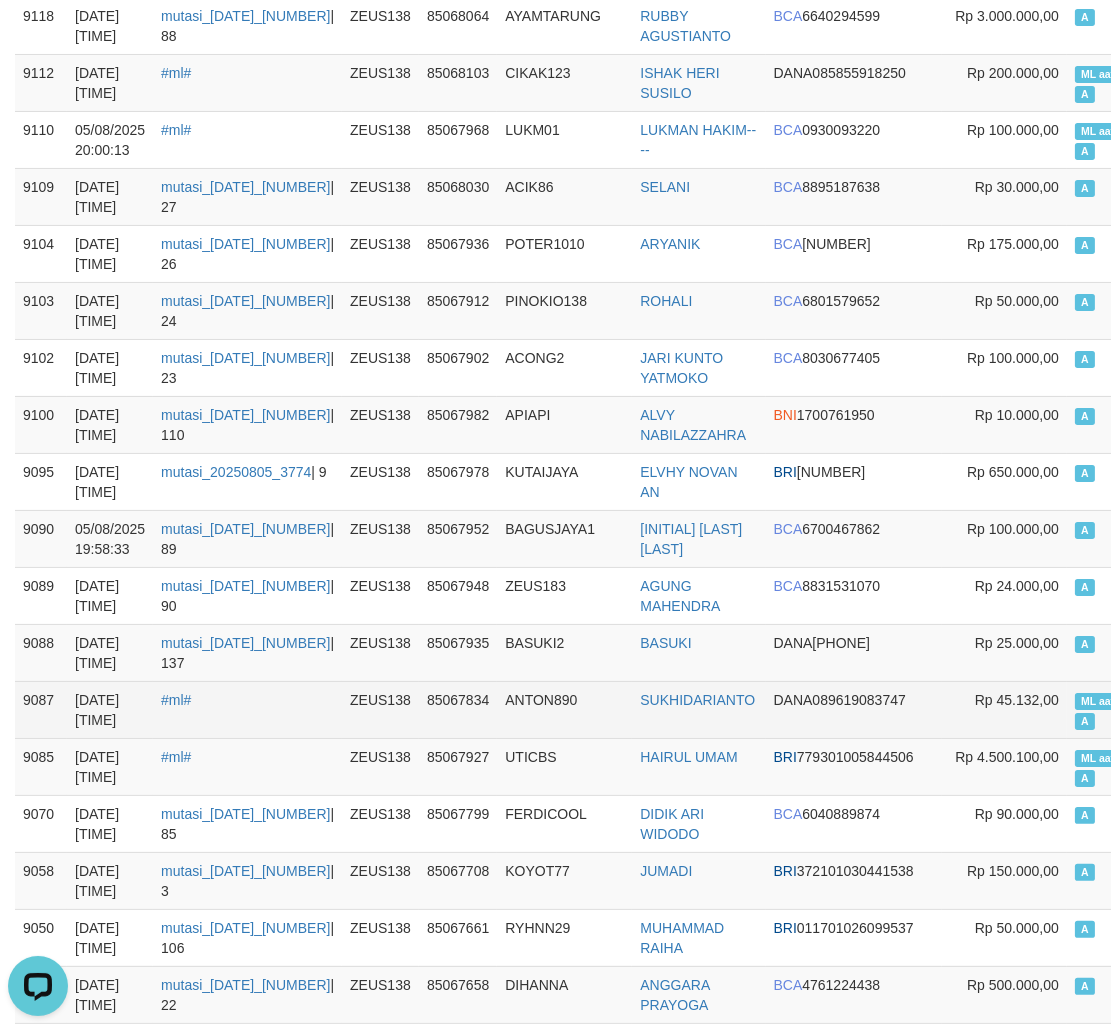 click on "ANTON890" at bounding box center [564, 709] 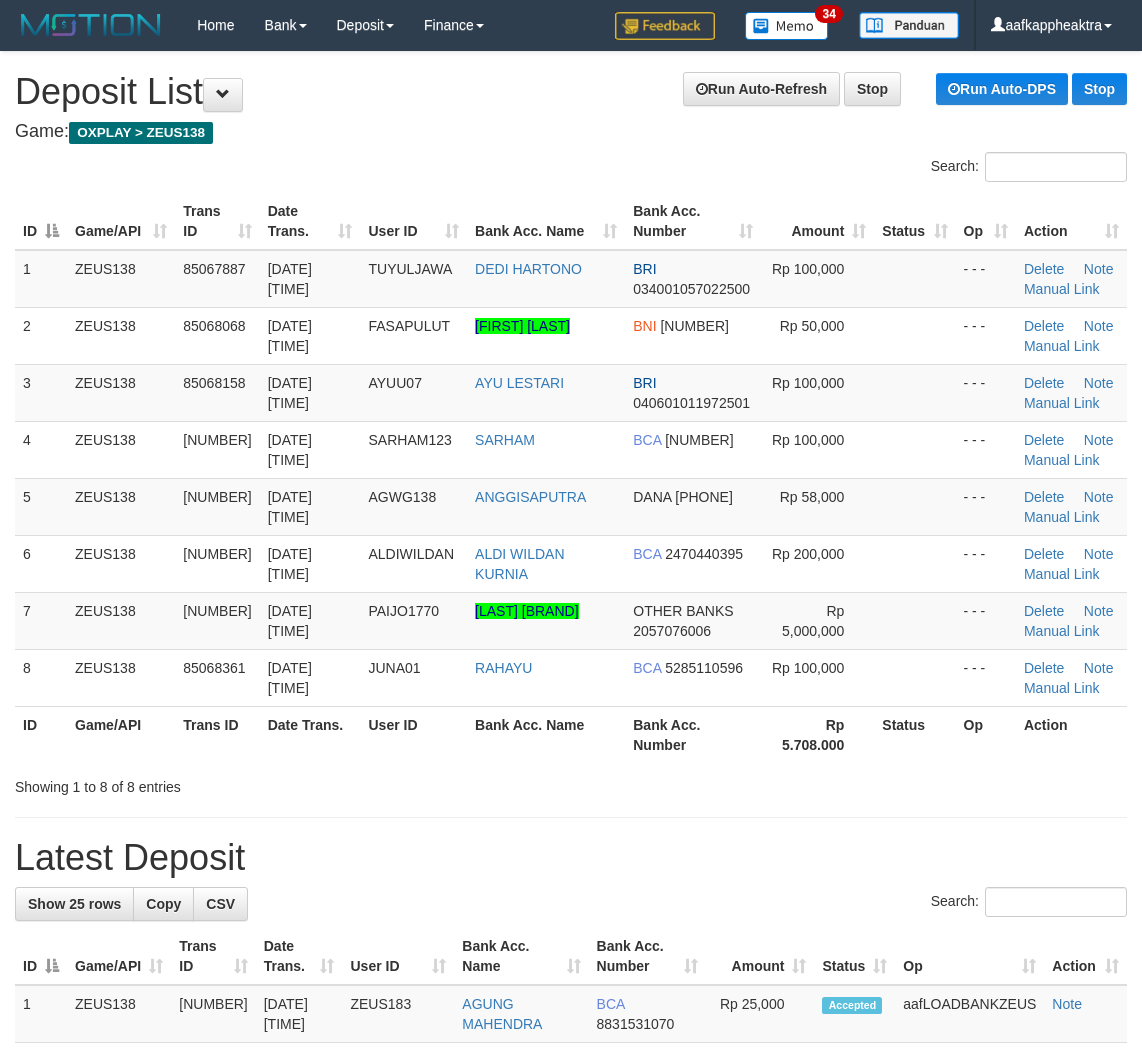 scroll, scrollTop: 142, scrollLeft: 0, axis: vertical 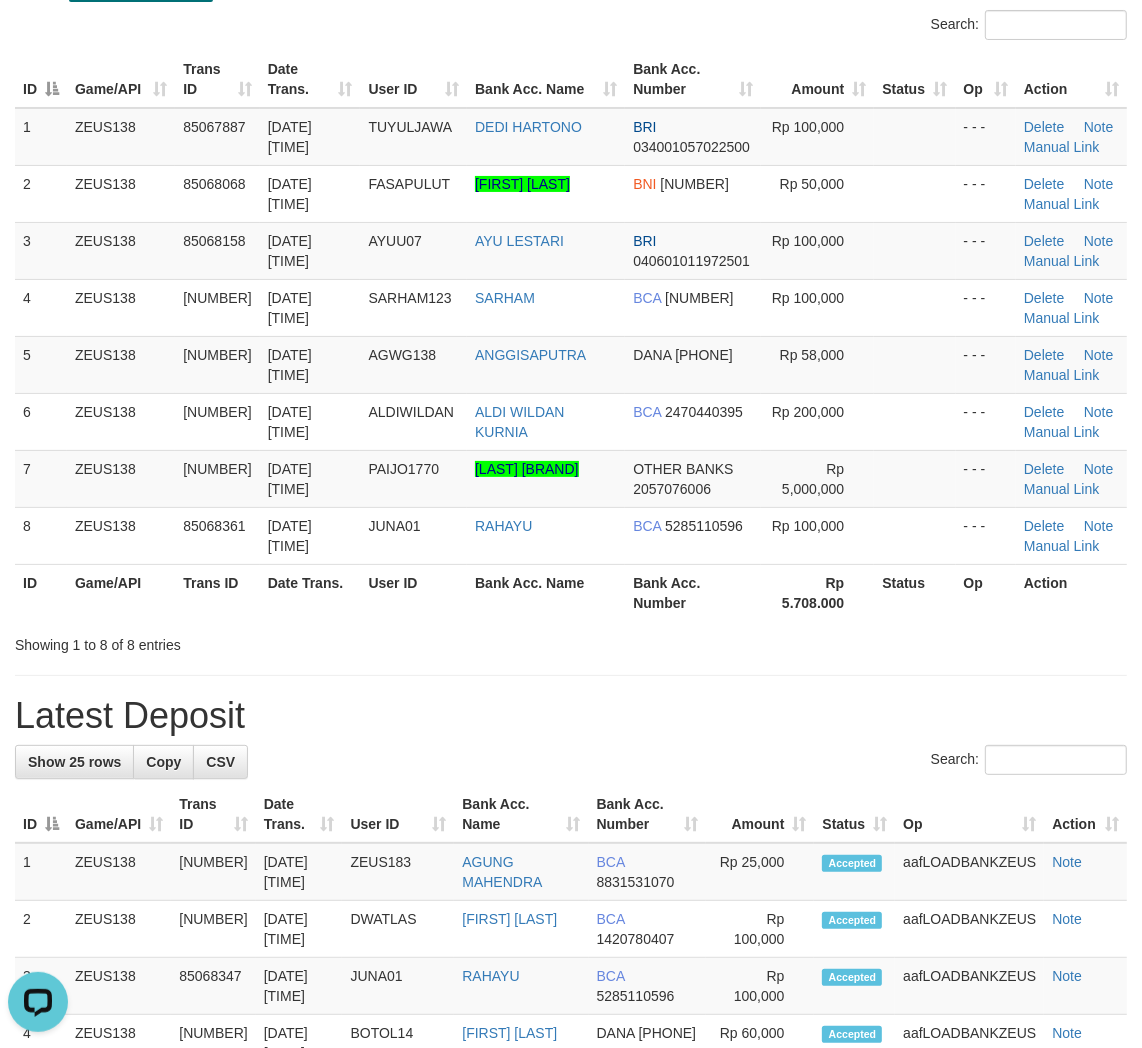 click on "**********" at bounding box center (571, 1166) 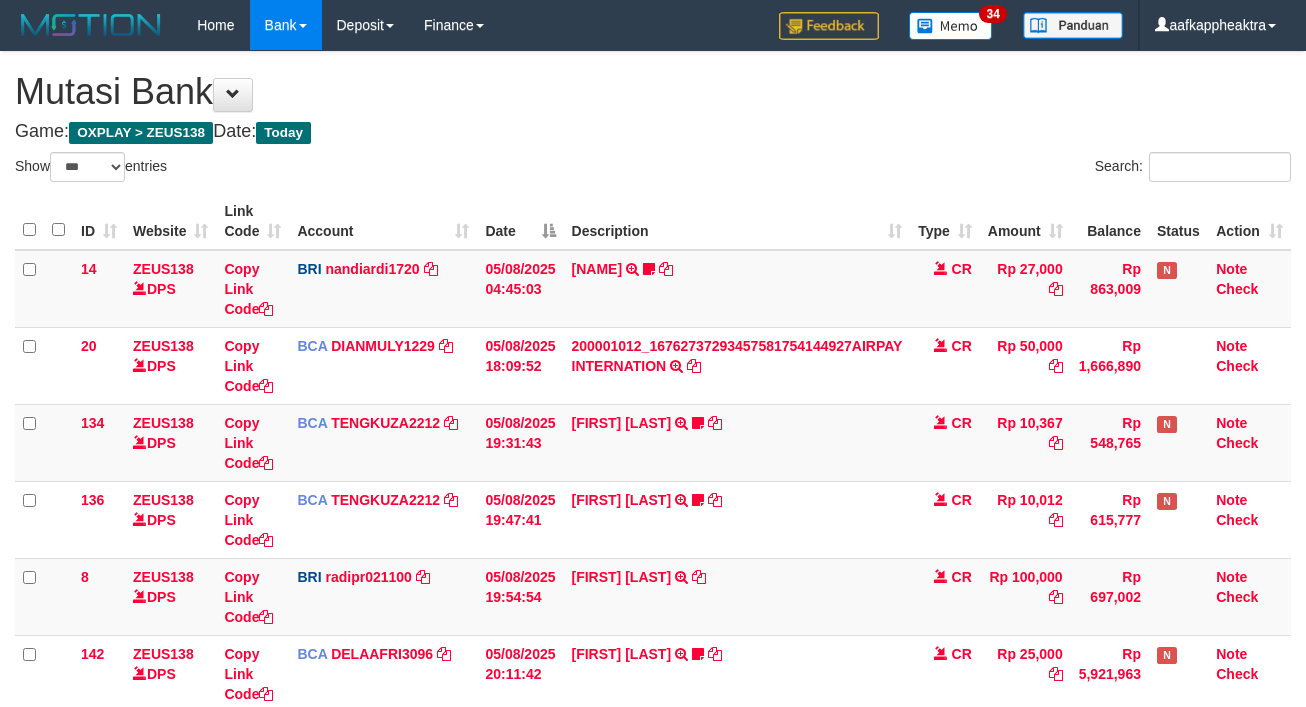 select on "***" 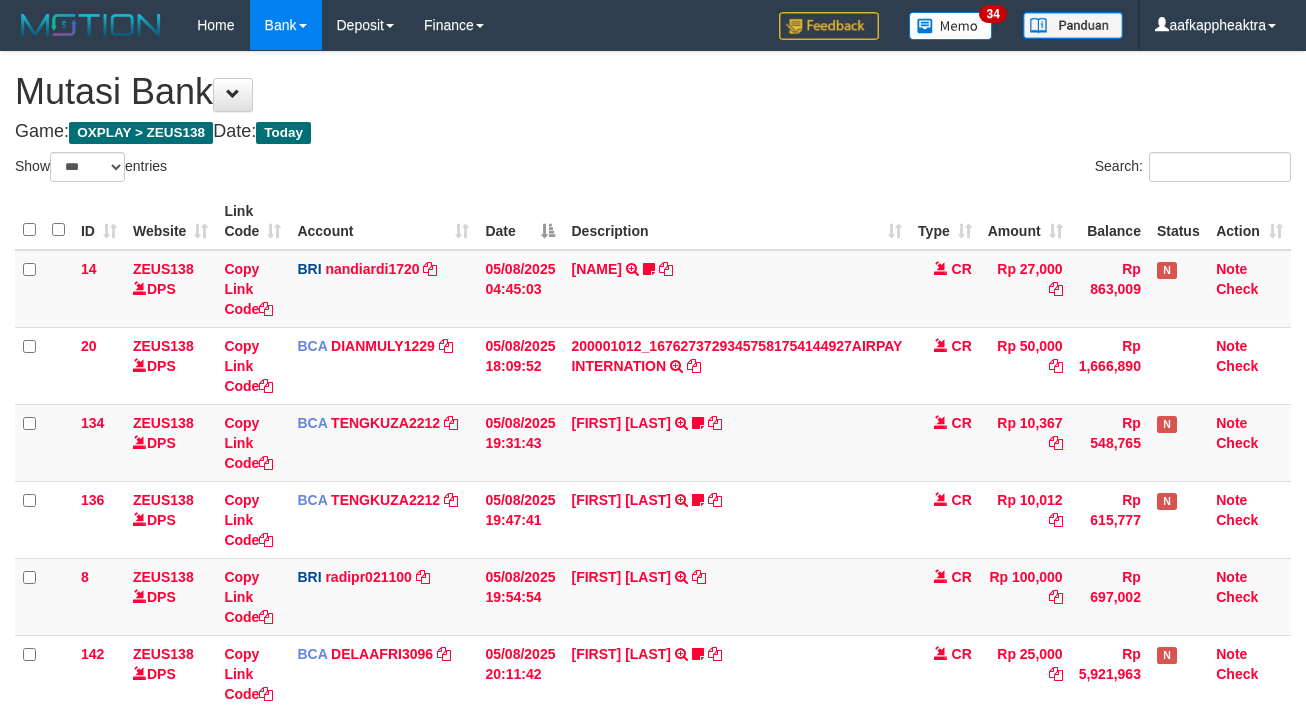 scroll, scrollTop: 147, scrollLeft: 0, axis: vertical 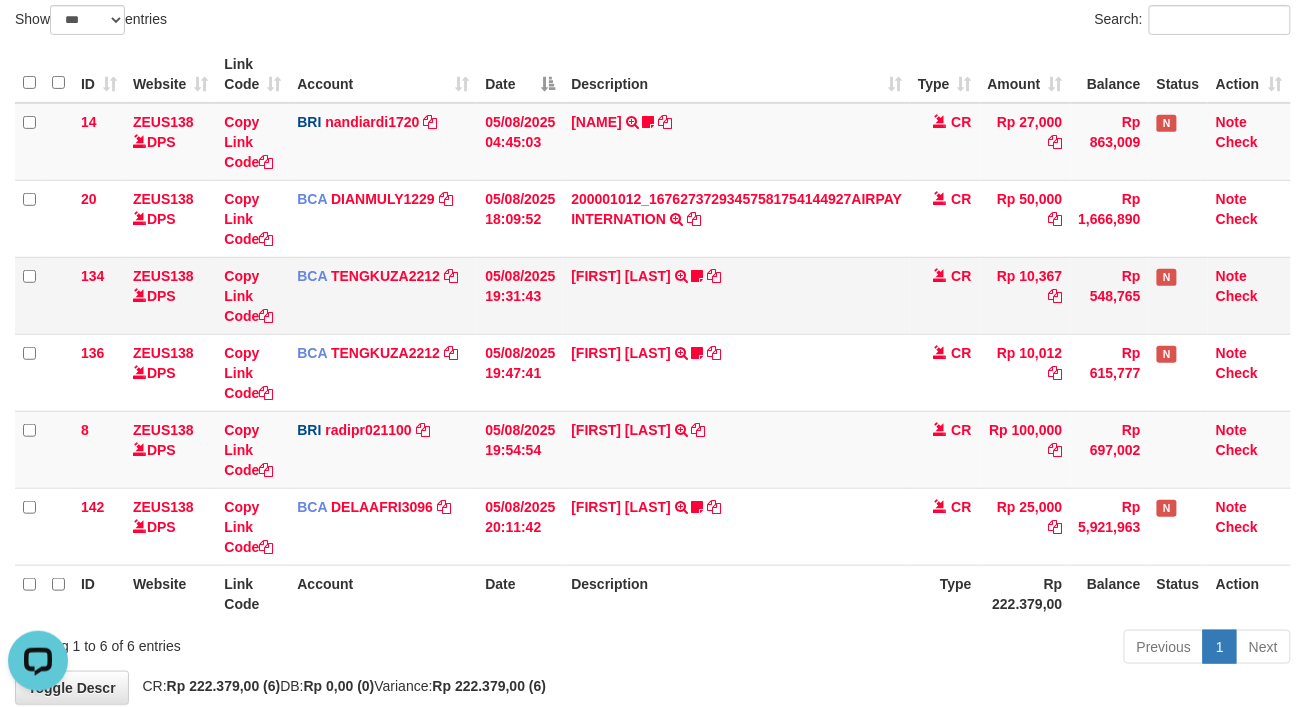 click on "14
ZEUS138    DPS
Copy Link Code
BRI
nandiardi1720
DPS
NANDI ARDIANSYAH
mutasi_20250805_3776 | 14
mutasi_20250805_3776 | 14
05/08/2025 04:45:03
DANA RANDI RUSDI            TRANSFER NBMB DANA RANDI RUSDI TO NANDI ARDIANSYAH    ZoNiC77
CR
Rp 27,000
Rp 863,009
N
Note
Check
20
ZEUS138    DPS
Copy Link Code
BCA
DIANMULY1229
DPS
DIAN MULYADI
mutasi_20250805_3826 | 20" at bounding box center [653, 334] 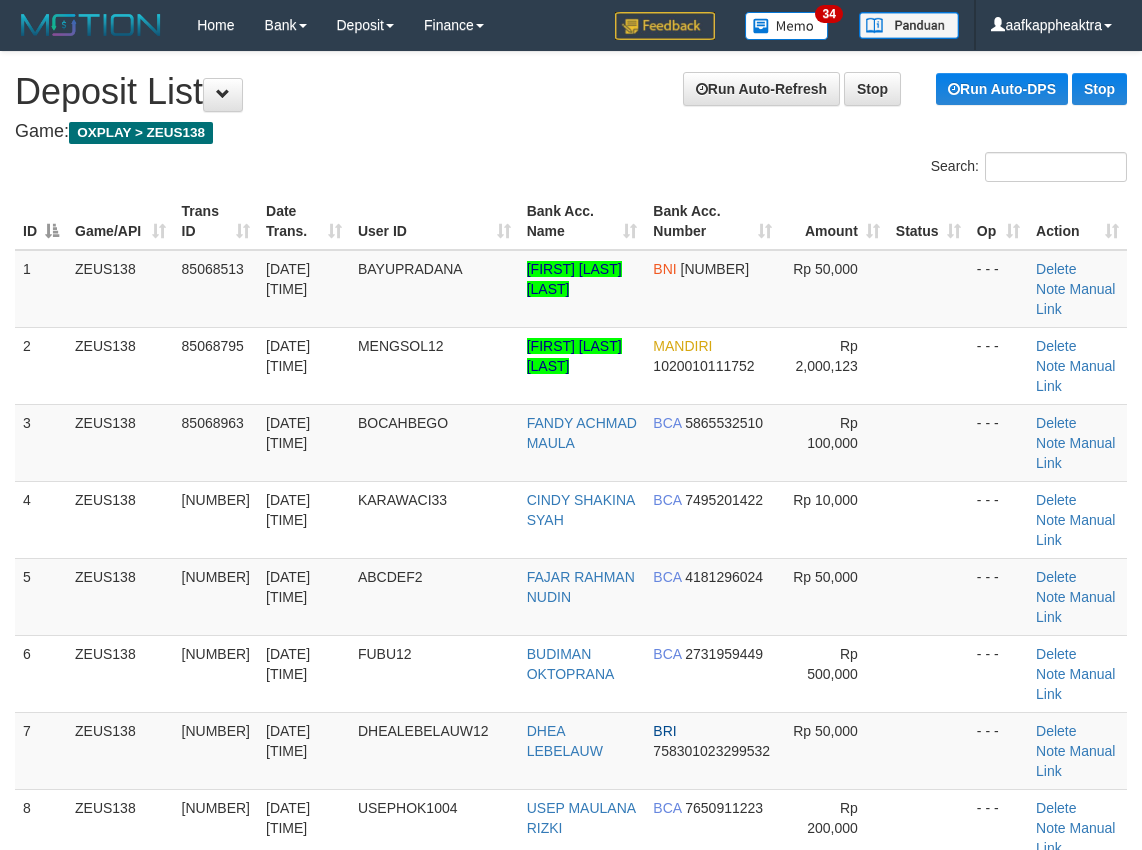scroll, scrollTop: 666, scrollLeft: 0, axis: vertical 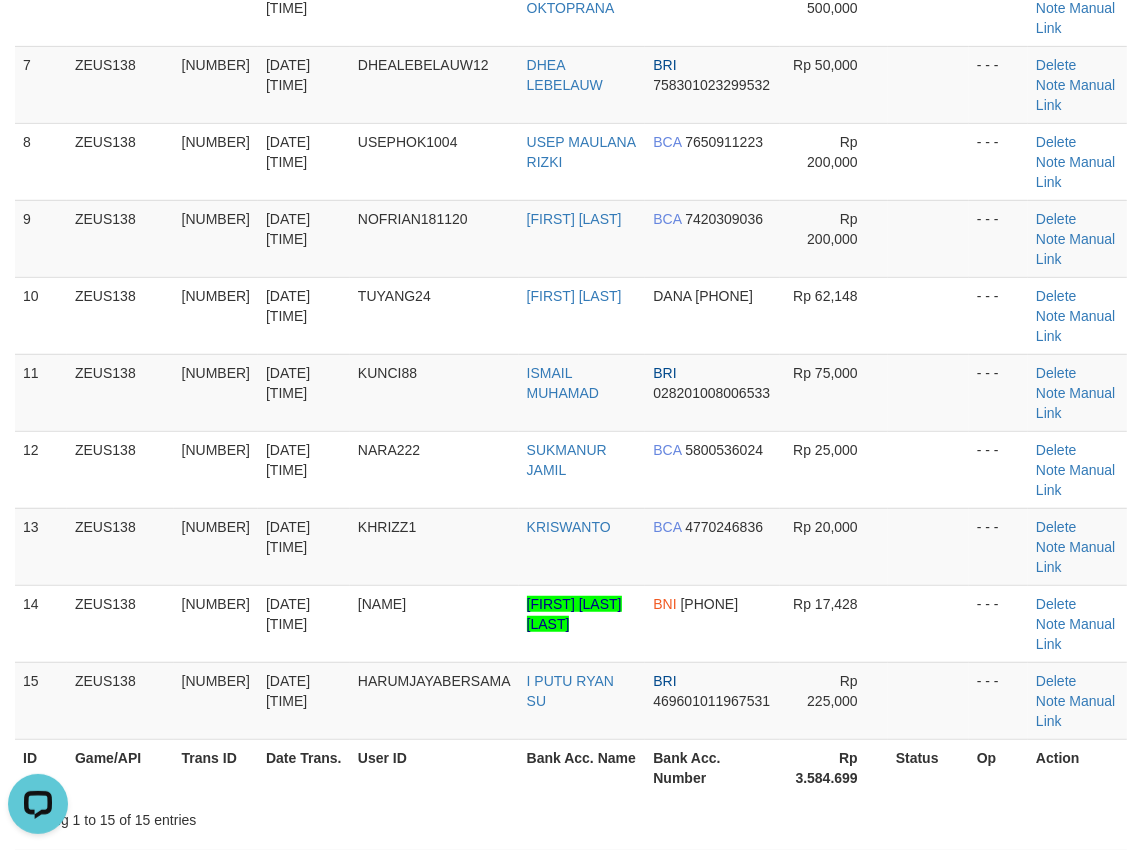 drag, startPoint x: 291, startPoint y: 616, endPoint x: 6, endPoint y: 637, distance: 285.77264 